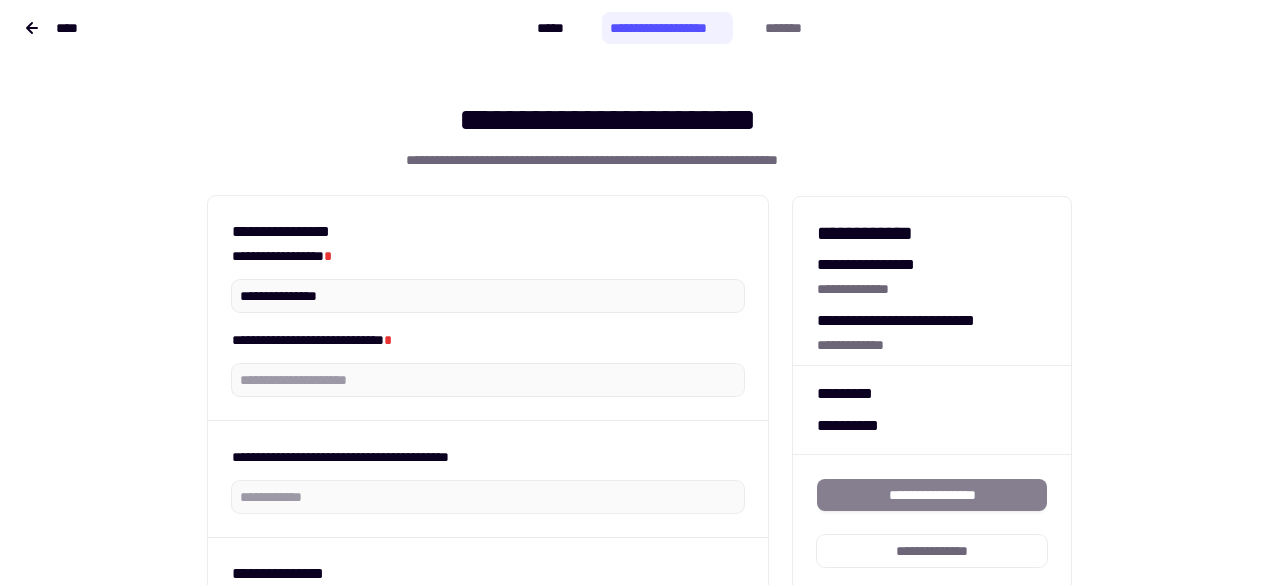 scroll, scrollTop: 0, scrollLeft: 0, axis: both 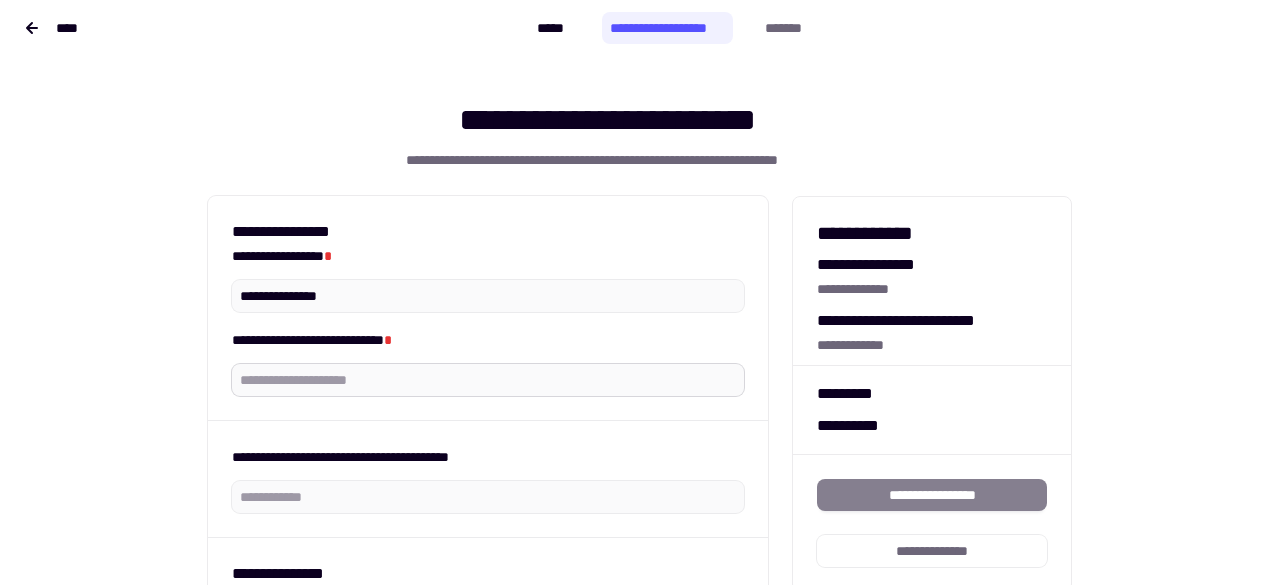 click on "**********" at bounding box center [488, 380] 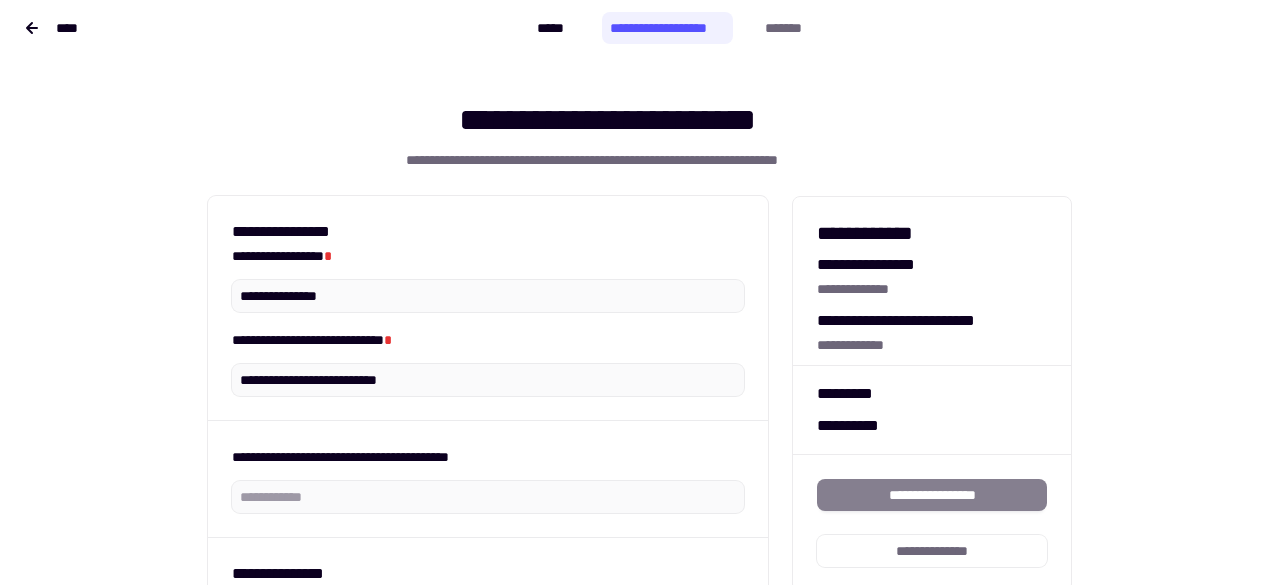 type on "**********" 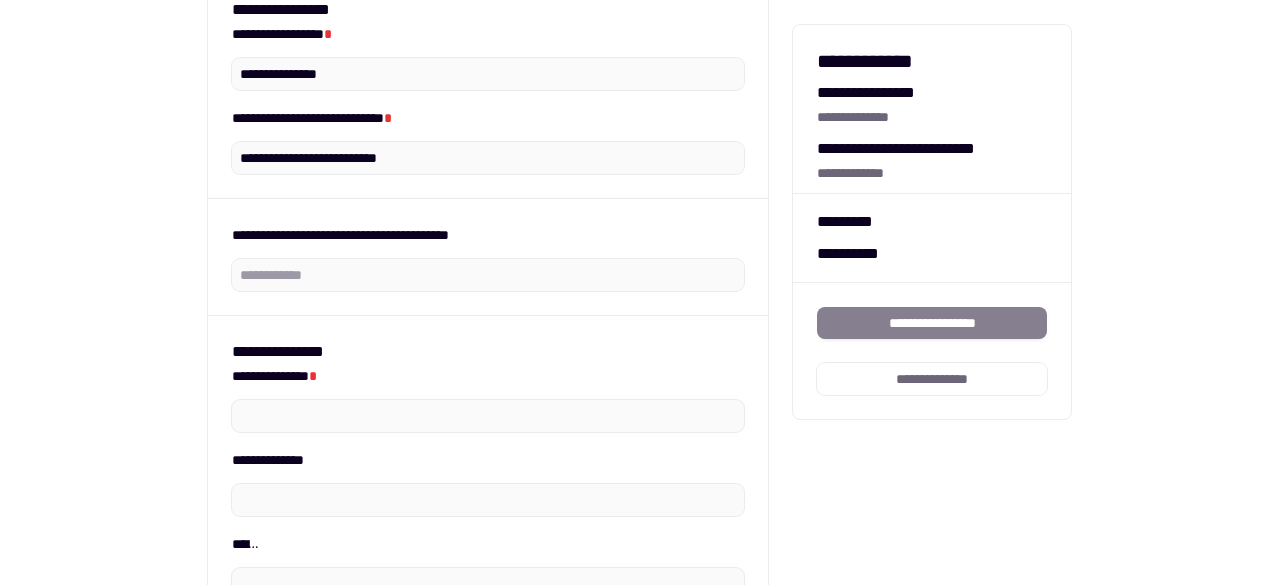 scroll, scrollTop: 237, scrollLeft: 0, axis: vertical 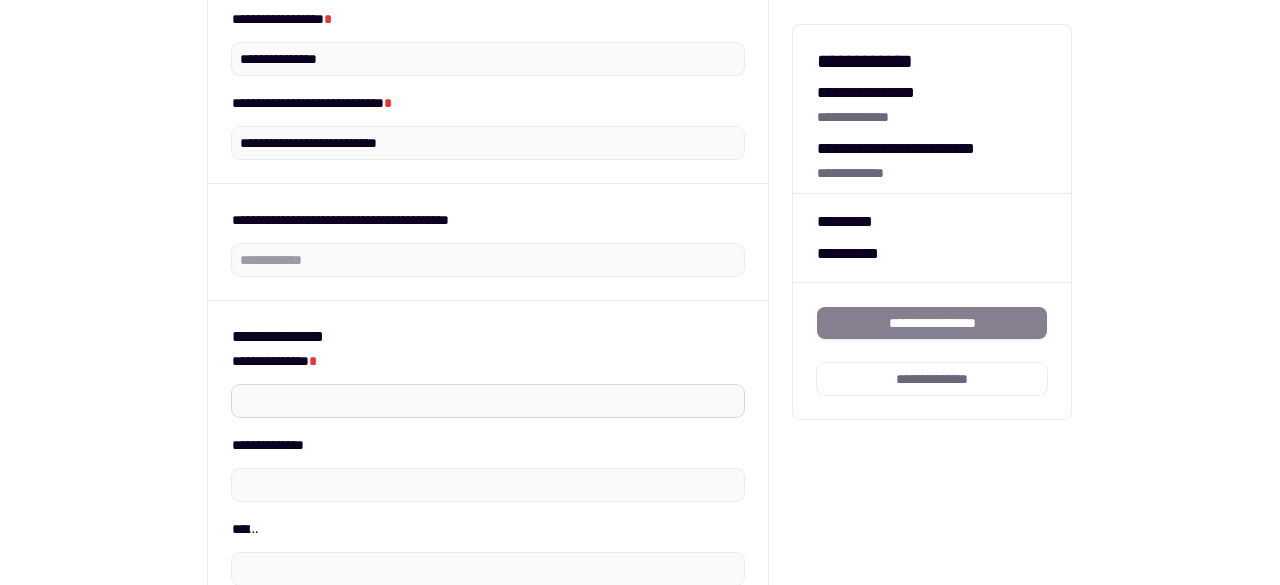 click on "**********" at bounding box center (488, 401) 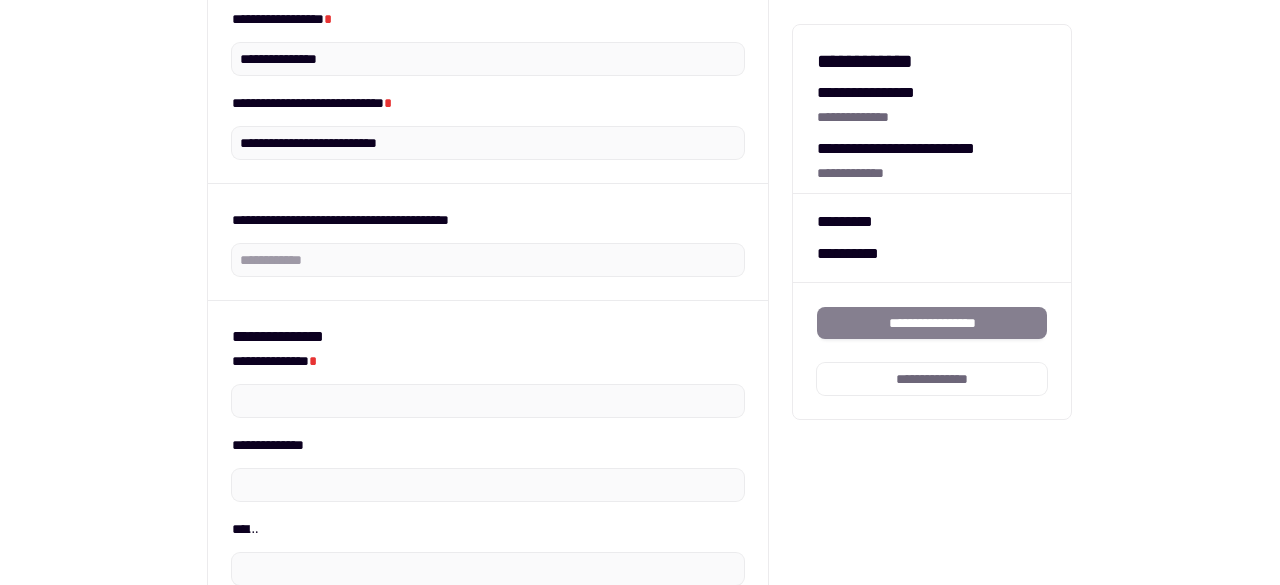 paste on "**********" 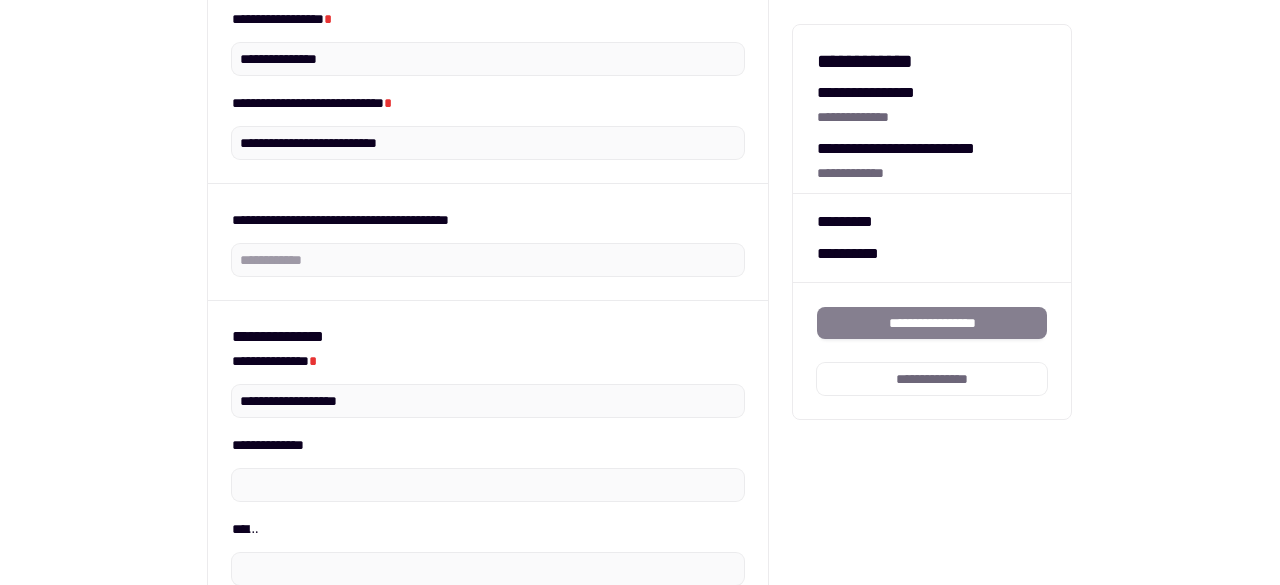 type on "**********" 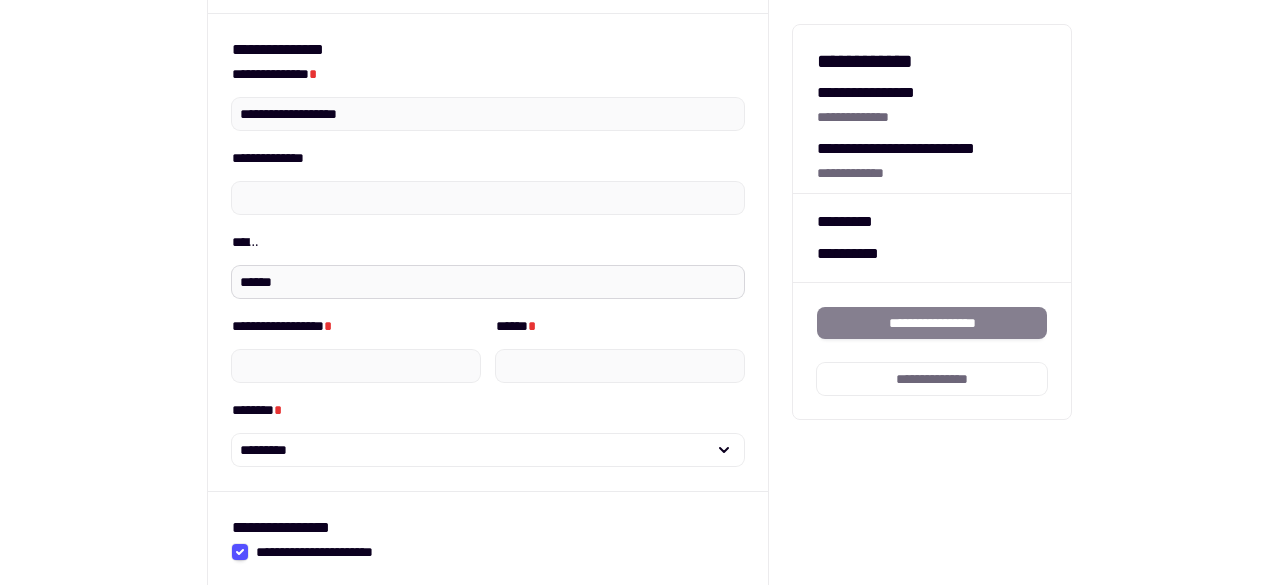 scroll, scrollTop: 536, scrollLeft: 0, axis: vertical 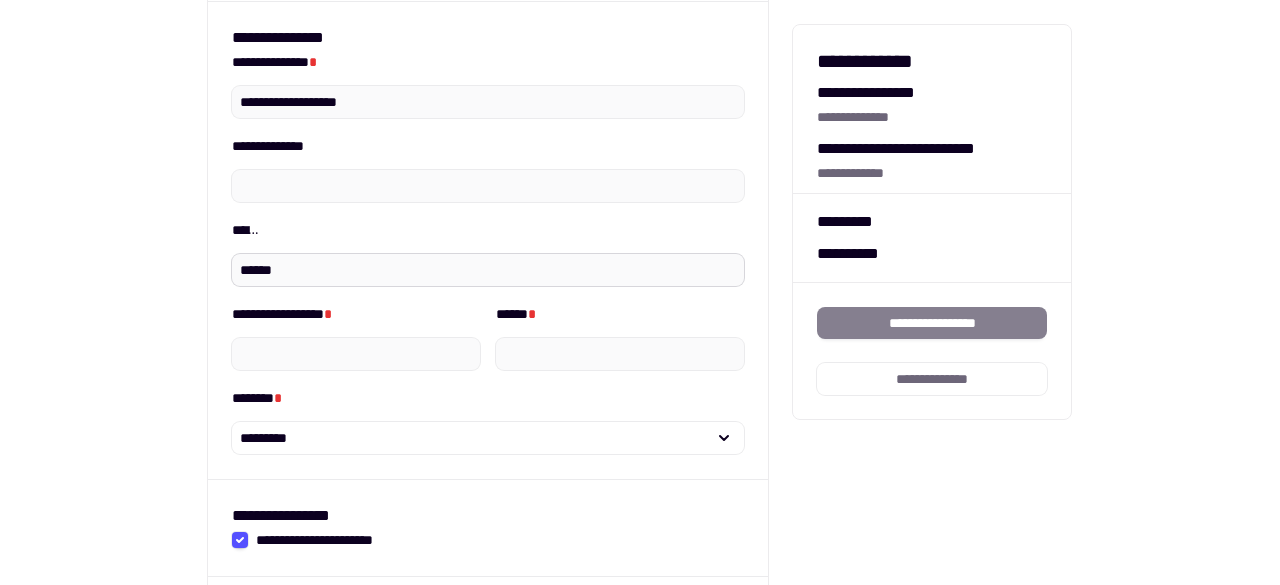 type on "******" 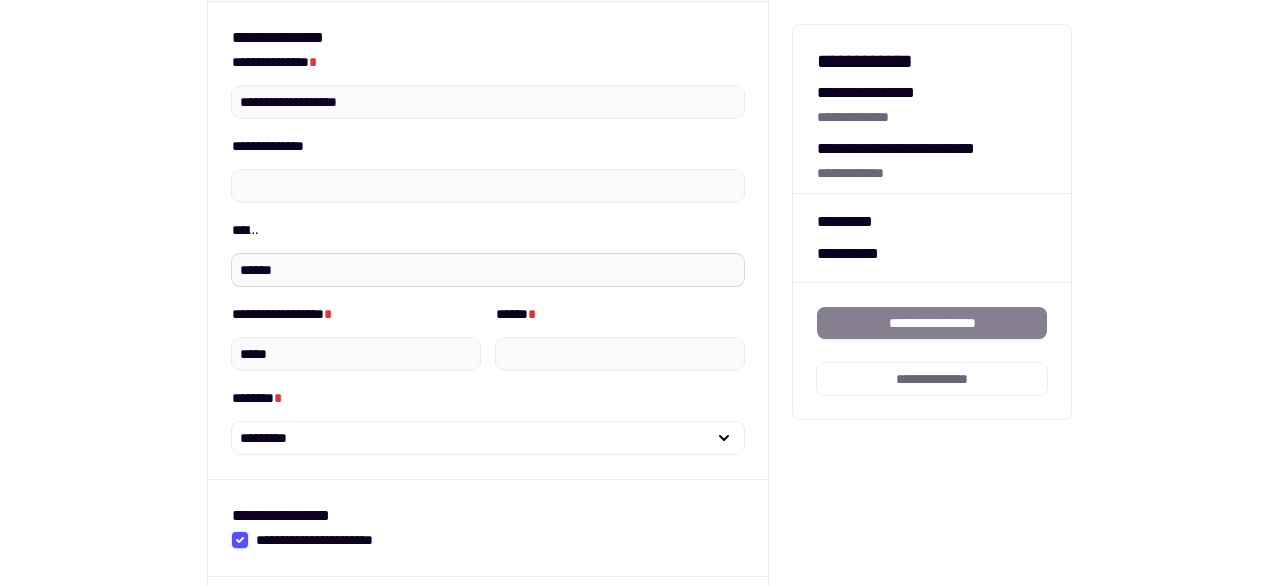 type on "*****" 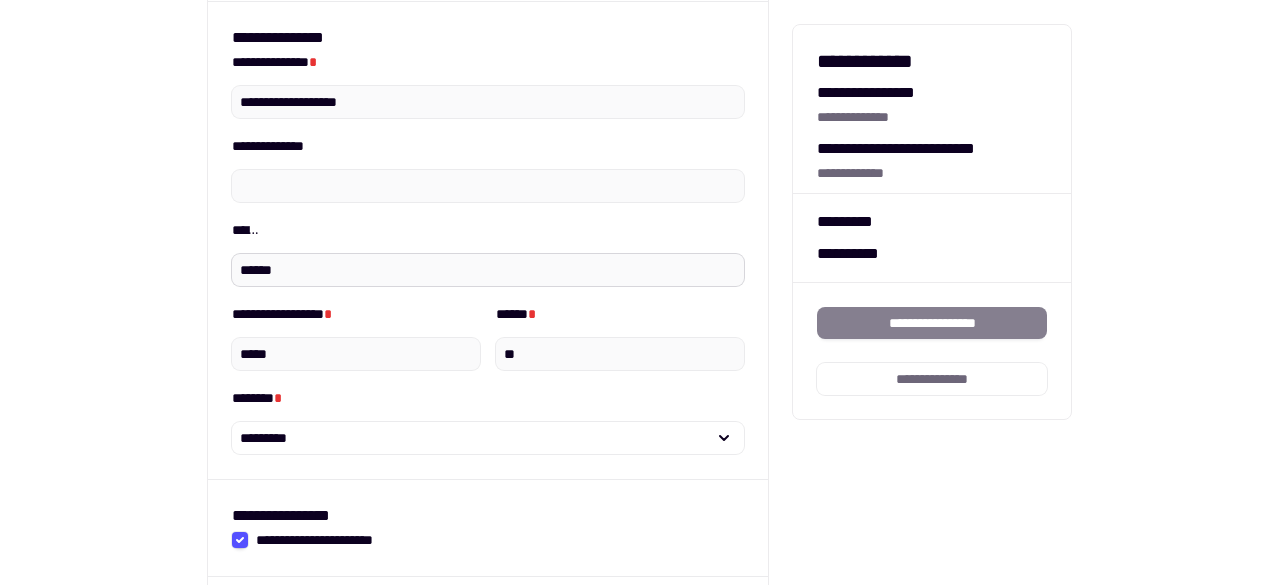 type on "**" 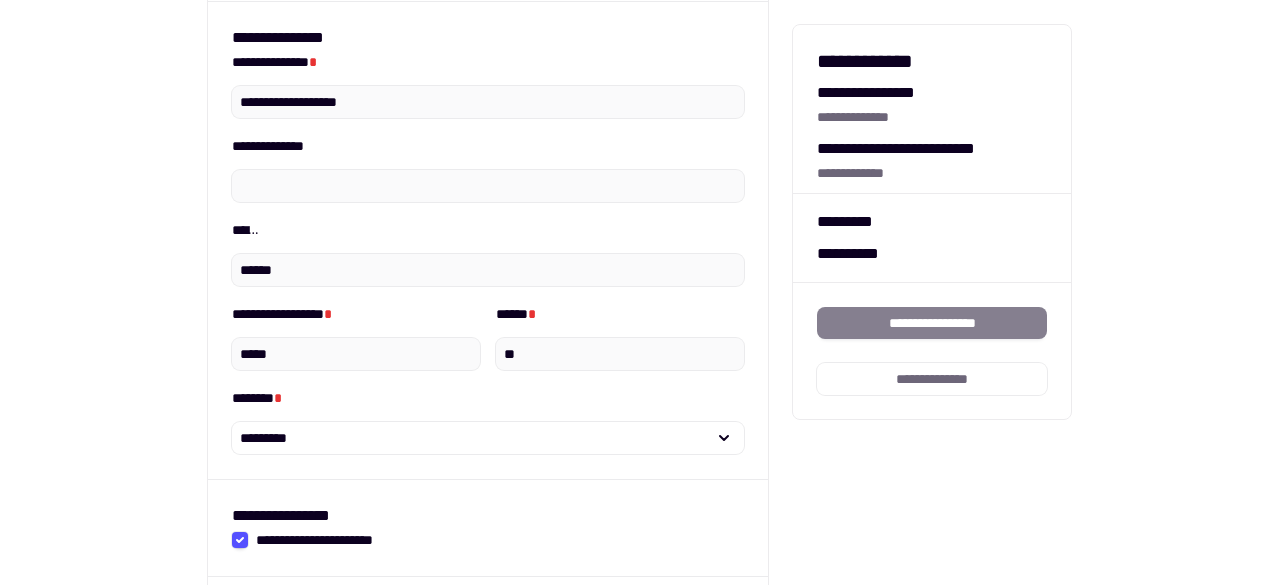 click on "**********" at bounding box center (488, 188) 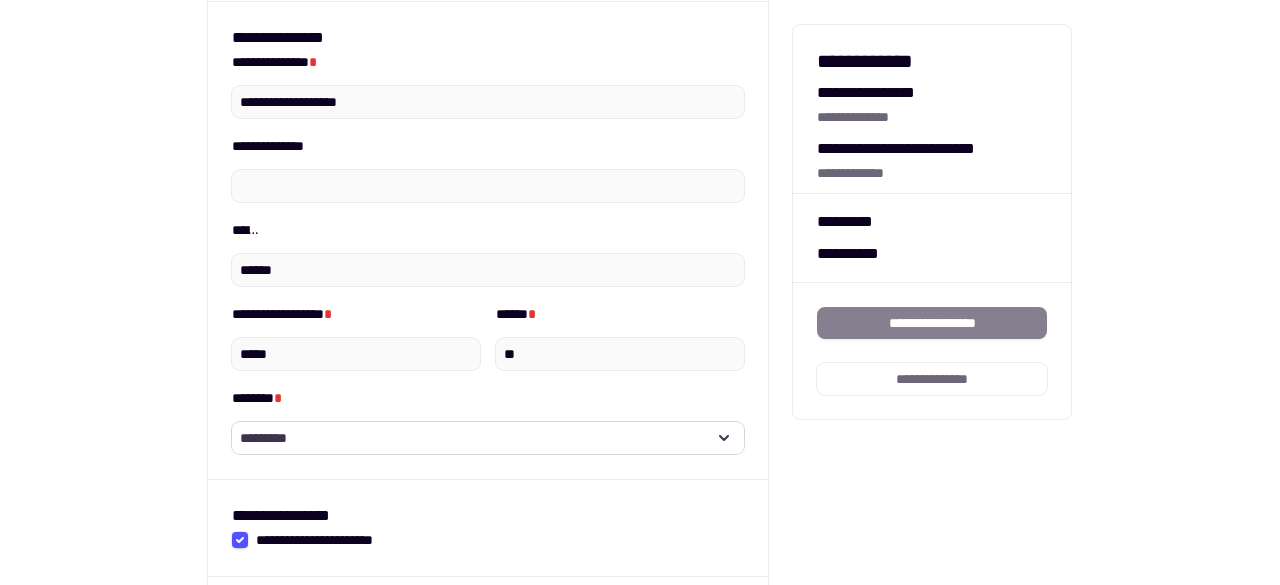 click on "*********" 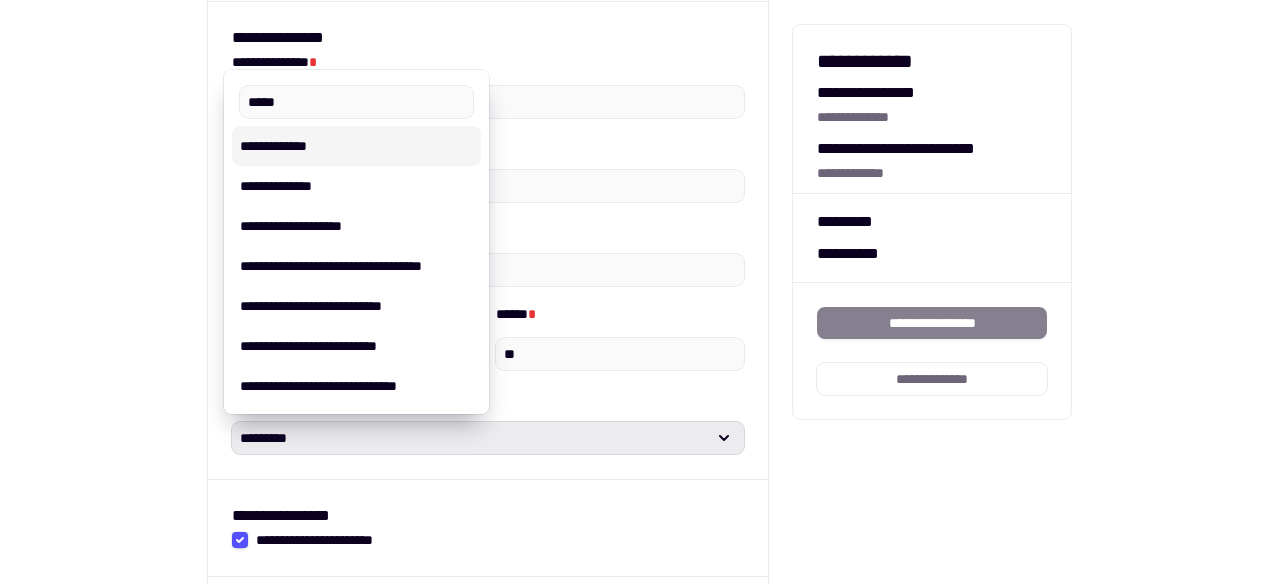 type on "*****" 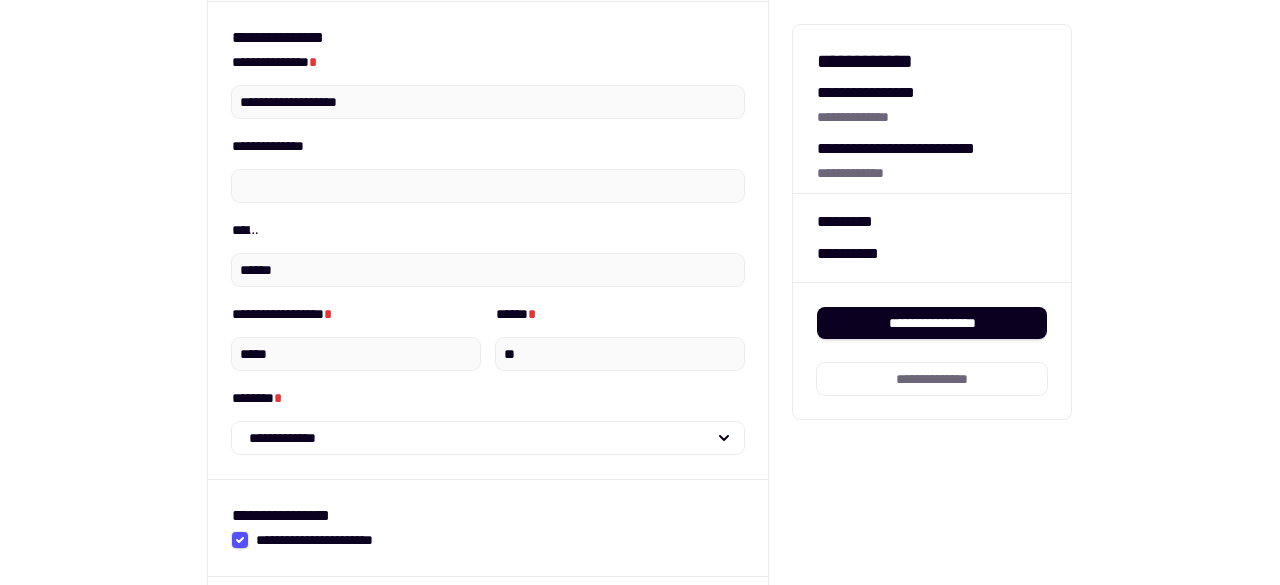 click on "**********" at bounding box center [640, 110] 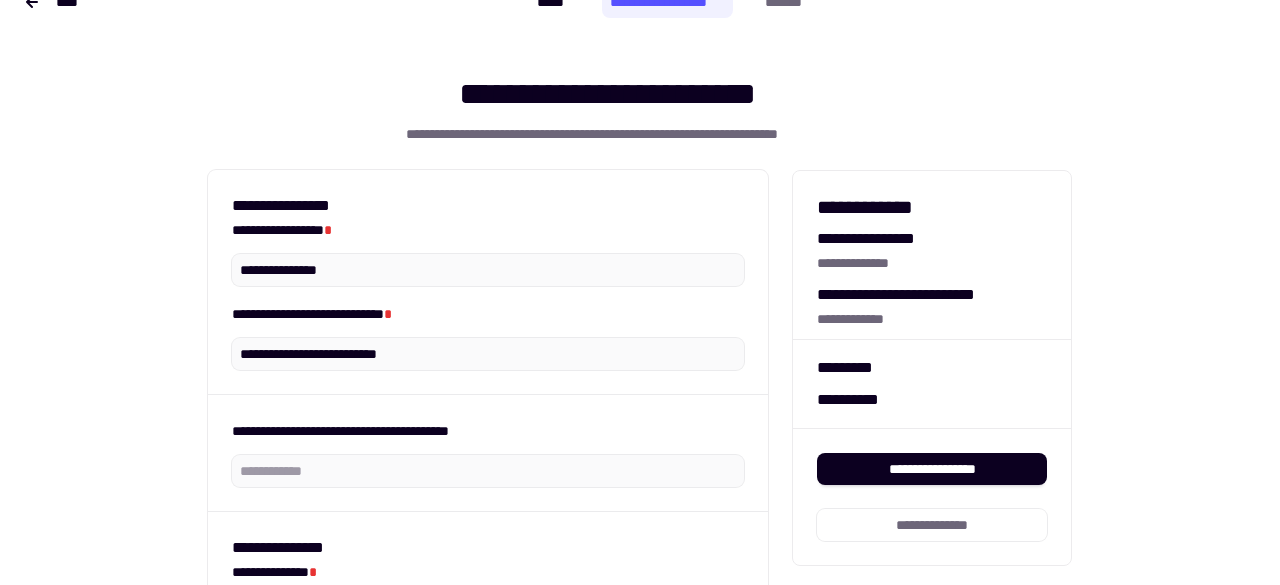 scroll, scrollTop: 12, scrollLeft: 0, axis: vertical 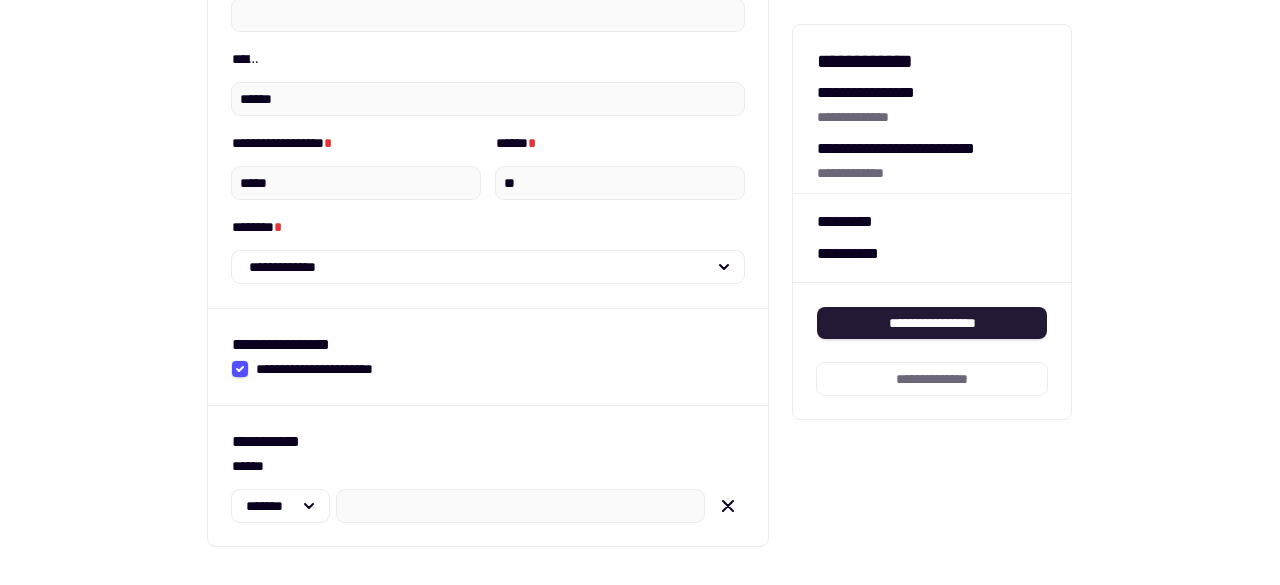 click on "**********" 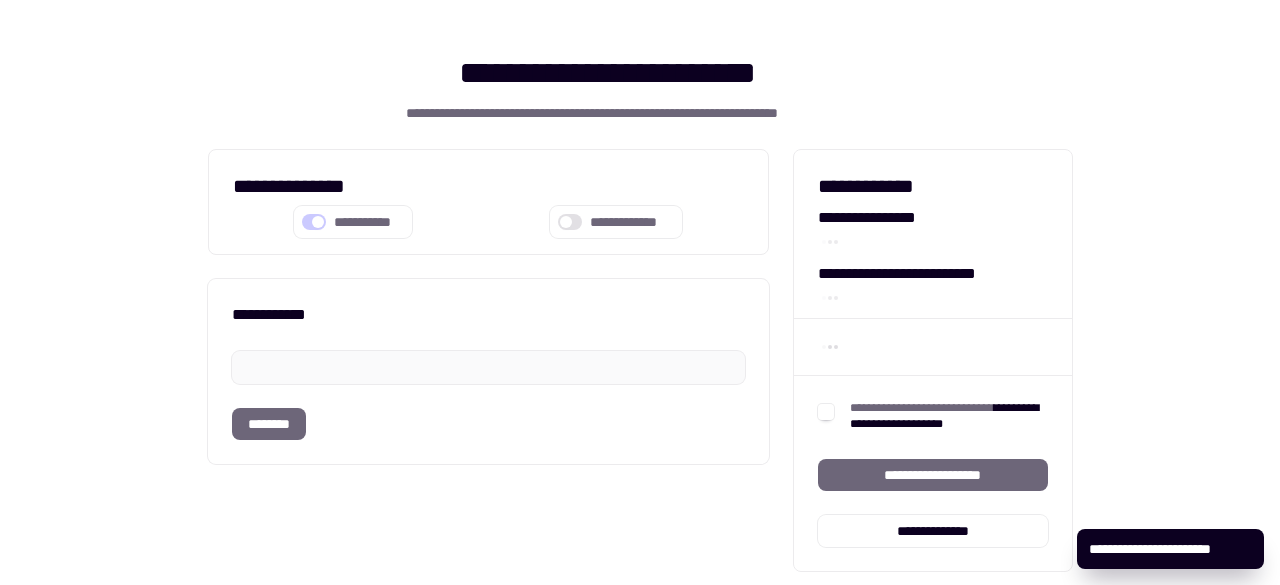 scroll, scrollTop: 79, scrollLeft: 0, axis: vertical 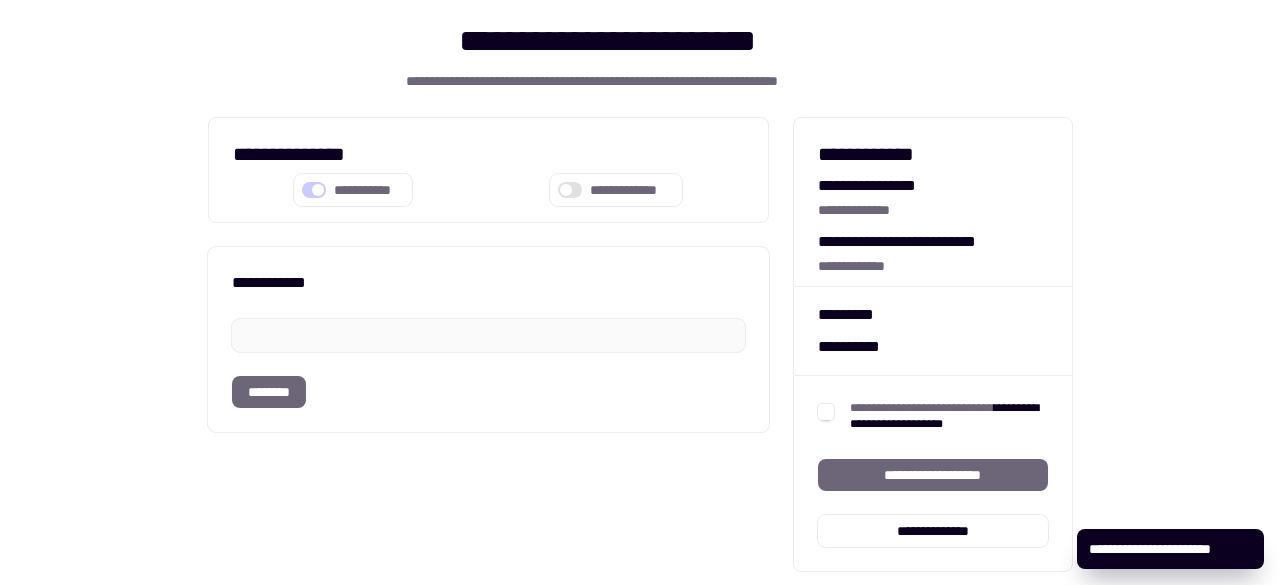 click on "**********" 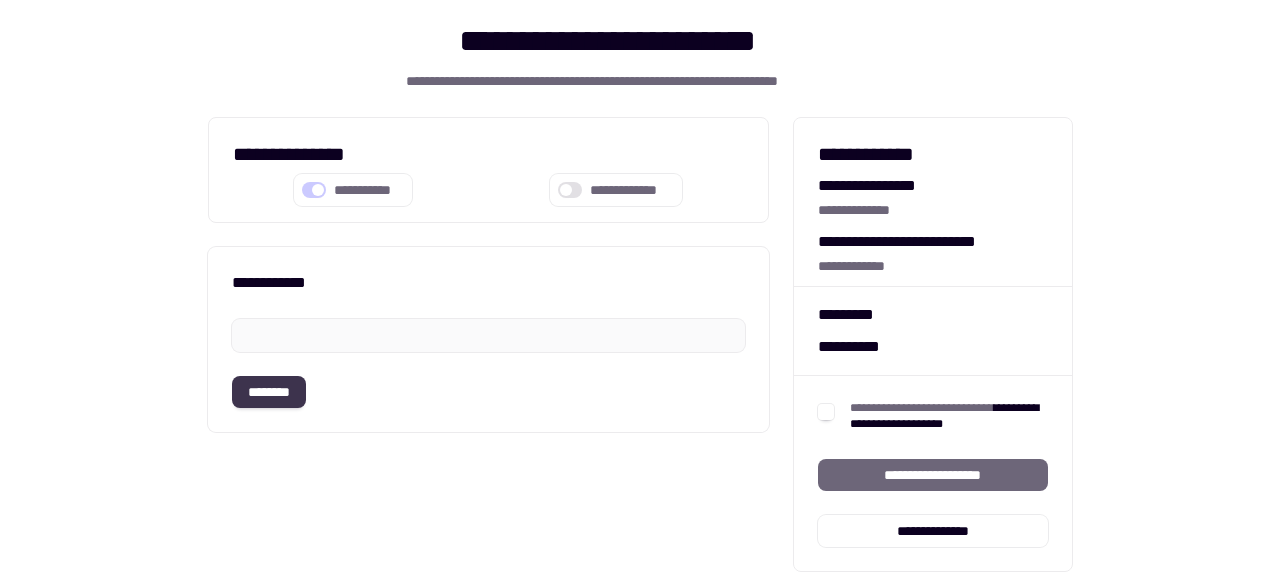 click on "********" 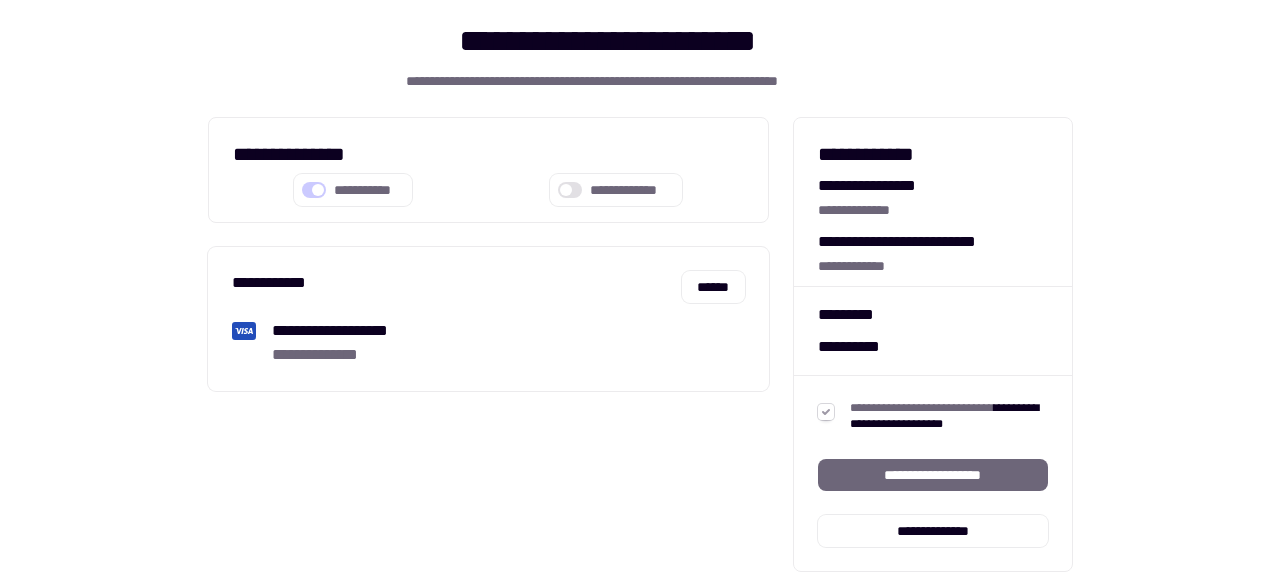 click 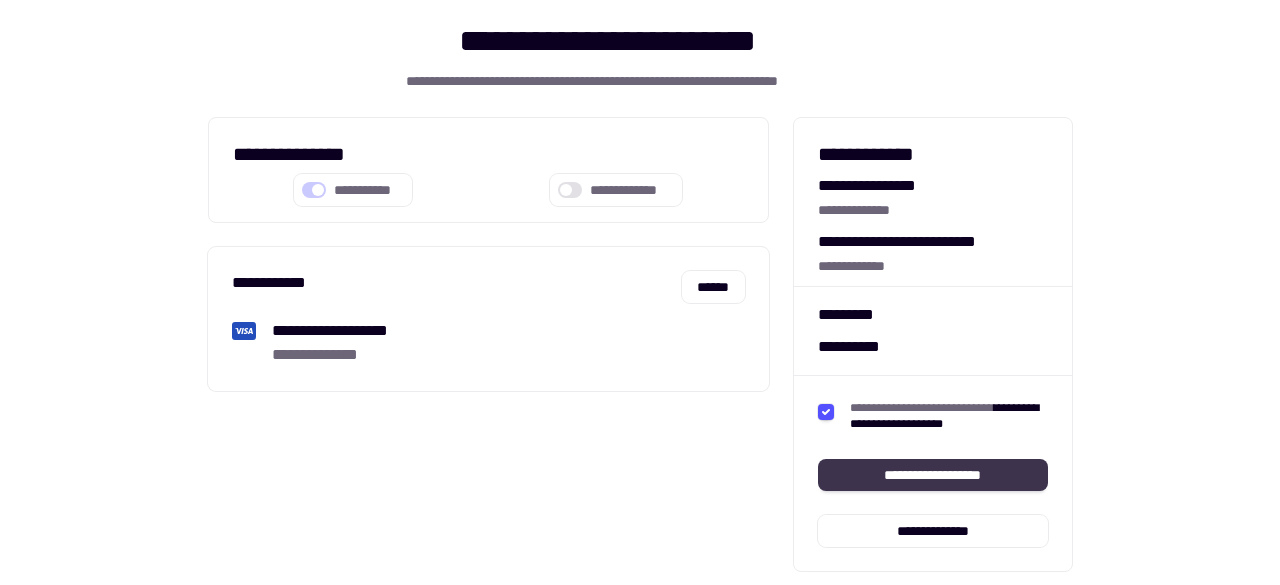 click on "**********" 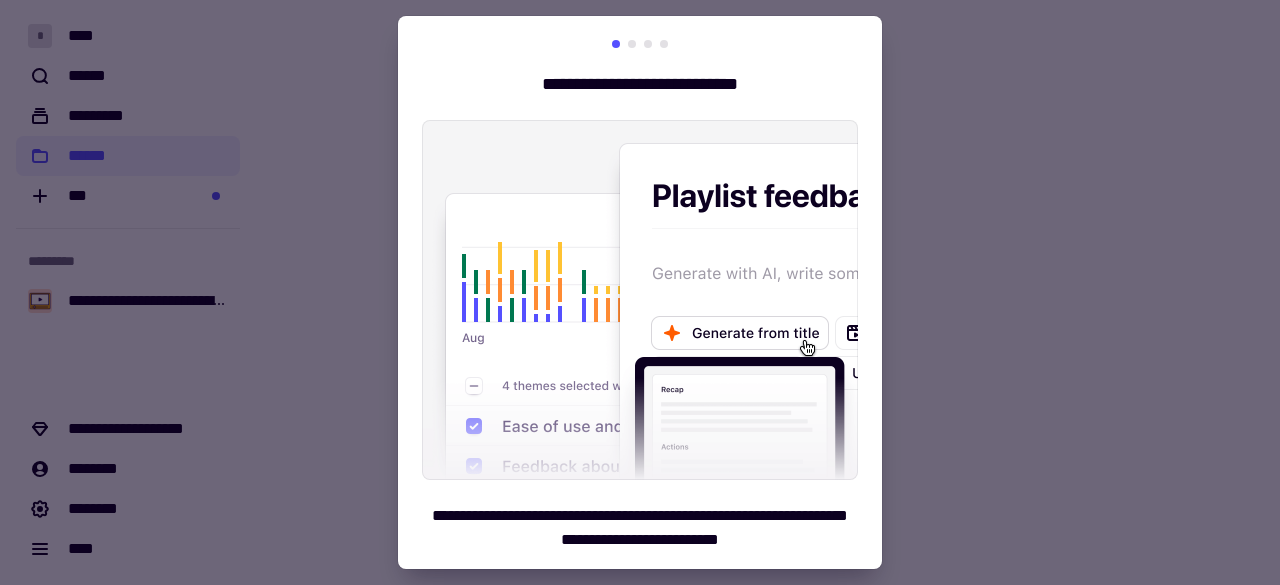 scroll, scrollTop: 0, scrollLeft: 0, axis: both 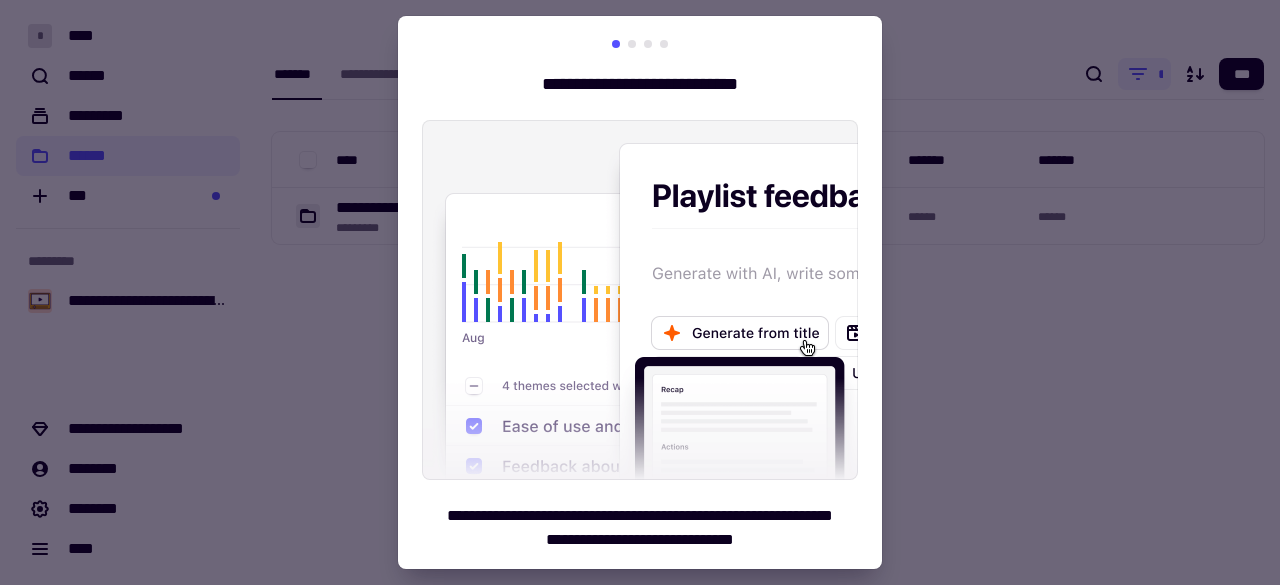 click at bounding box center [640, 292] 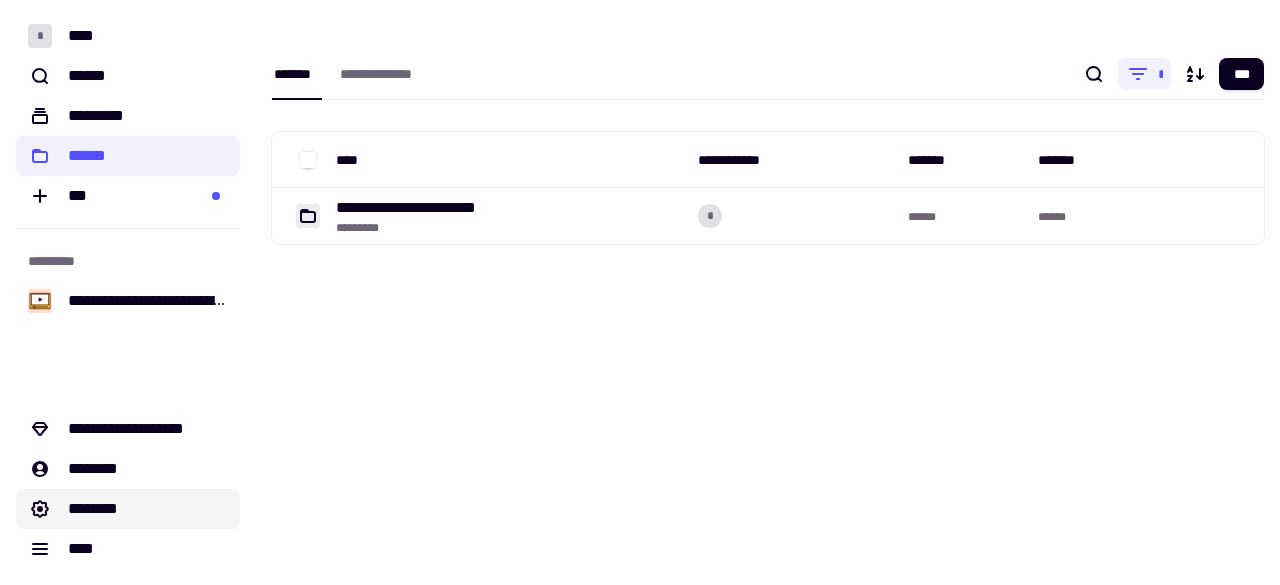 click on "********" 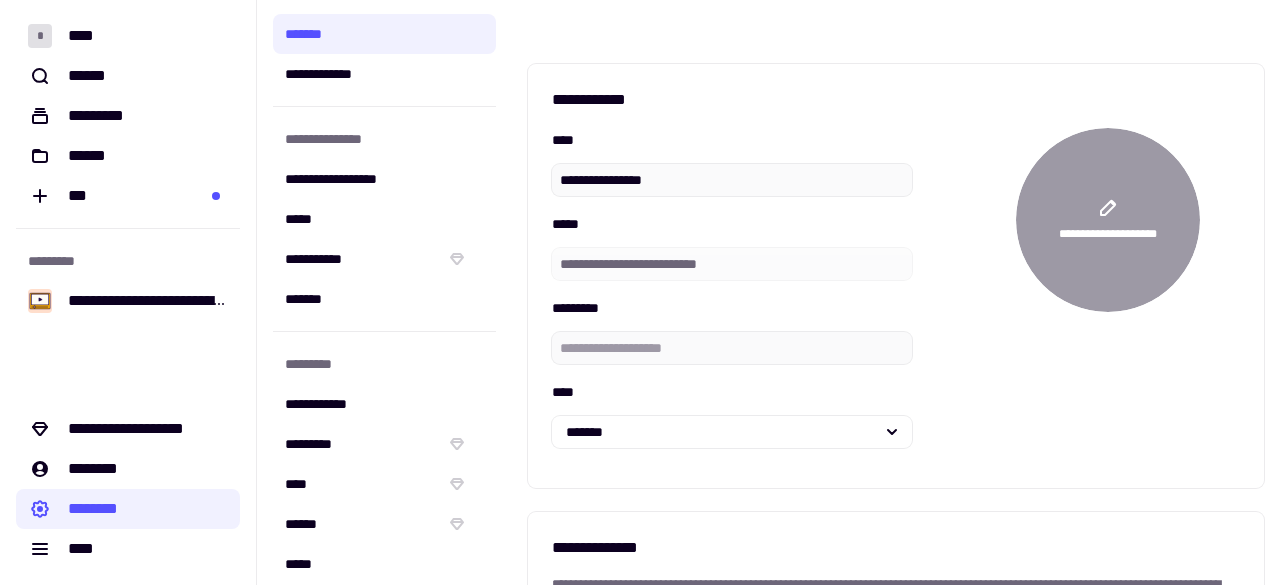 scroll, scrollTop: 0, scrollLeft: 0, axis: both 